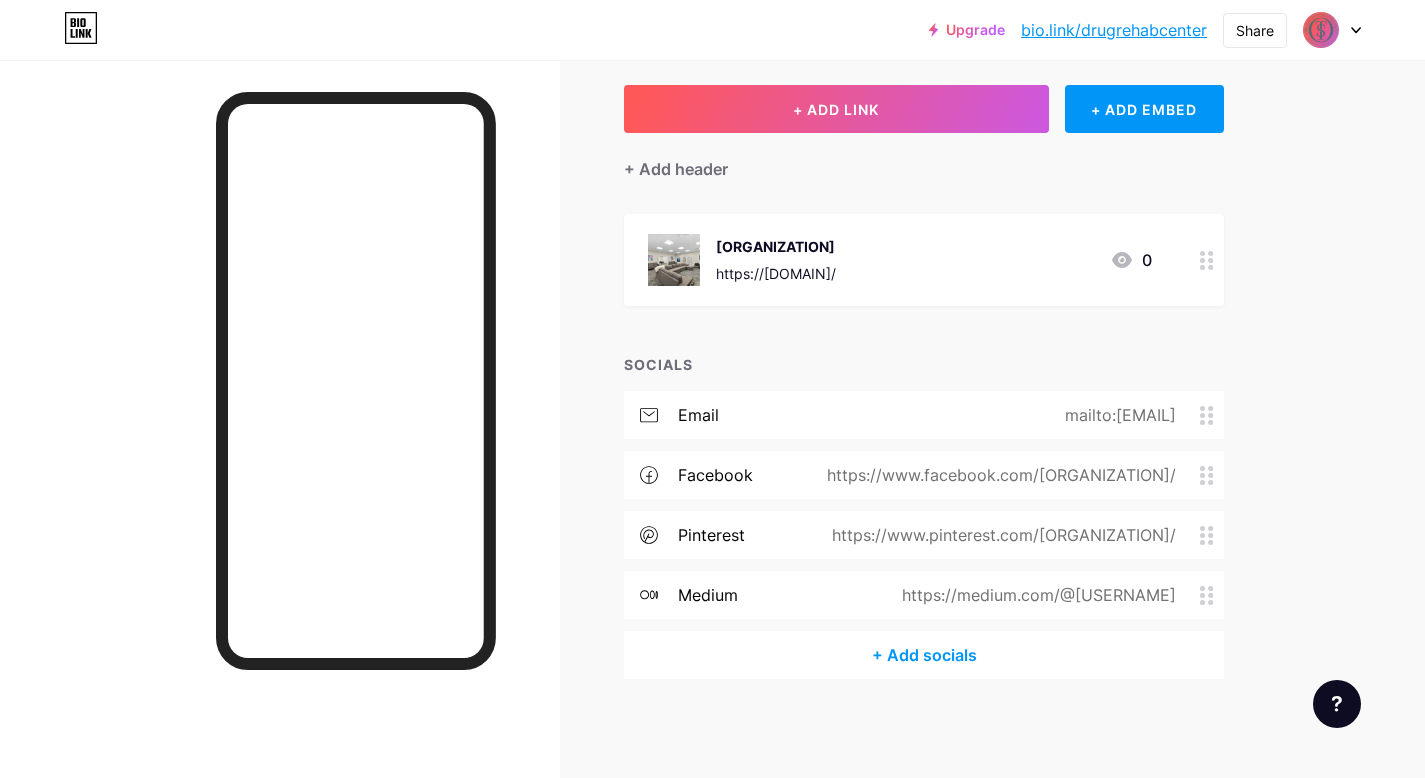 scroll, scrollTop: 0, scrollLeft: 0, axis: both 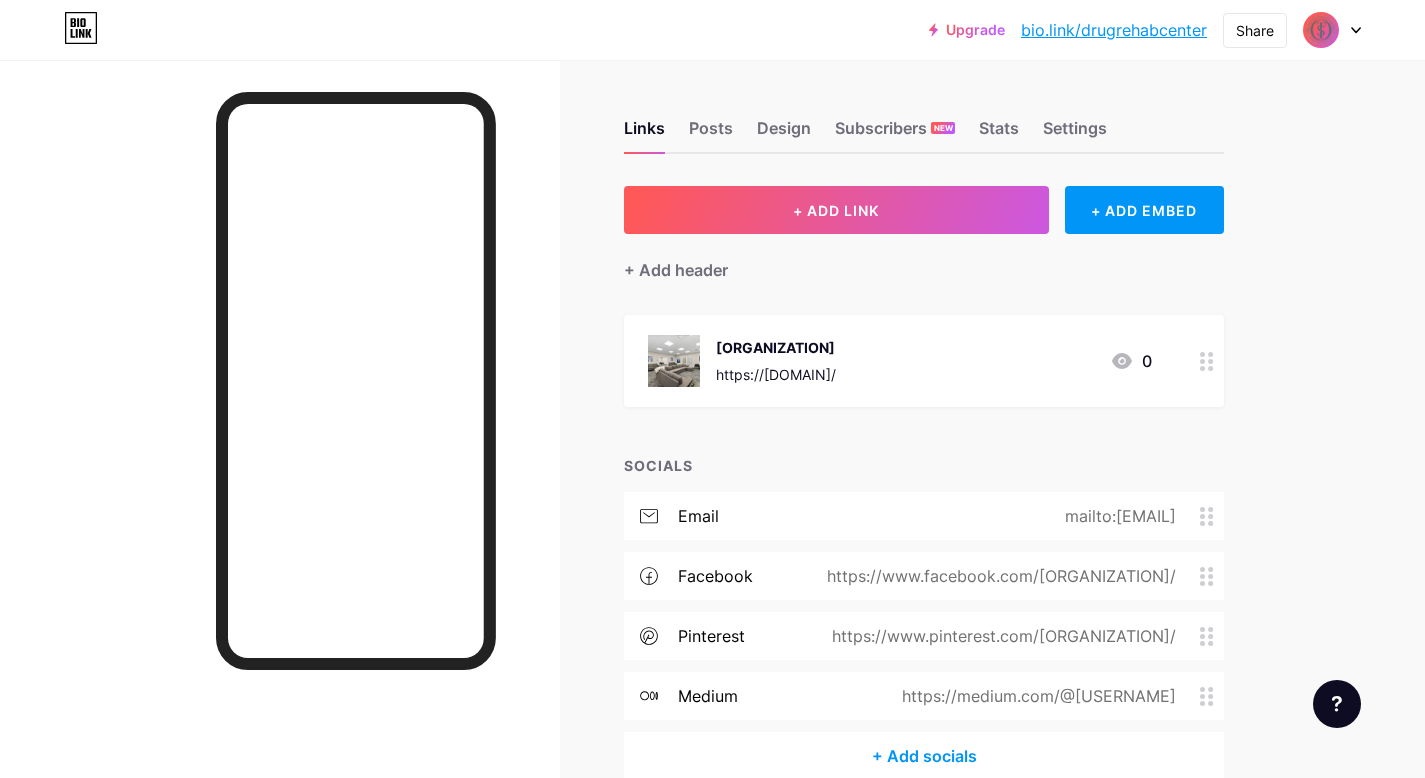 click at bounding box center (1321, 30) 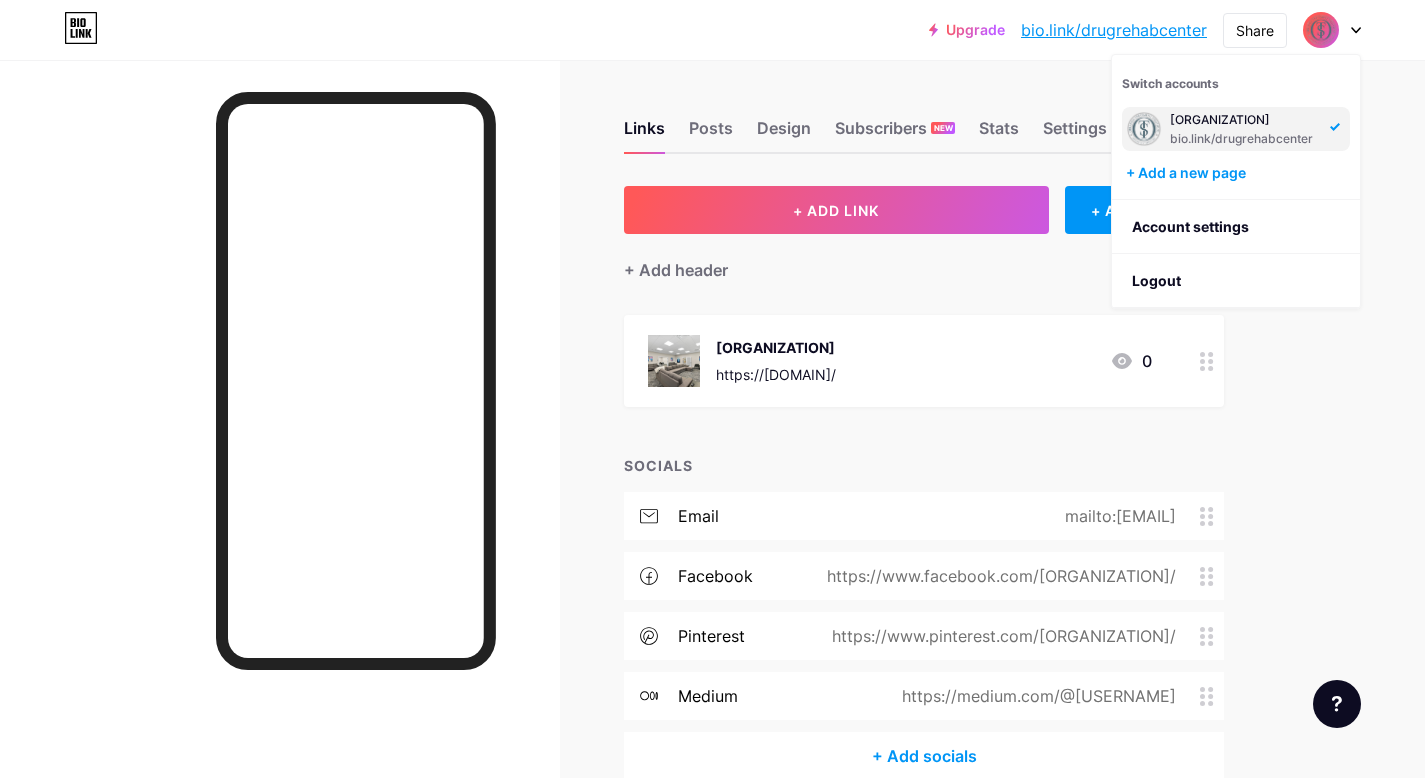 click on "bio.link/[NAME]" at bounding box center (1244, 139) 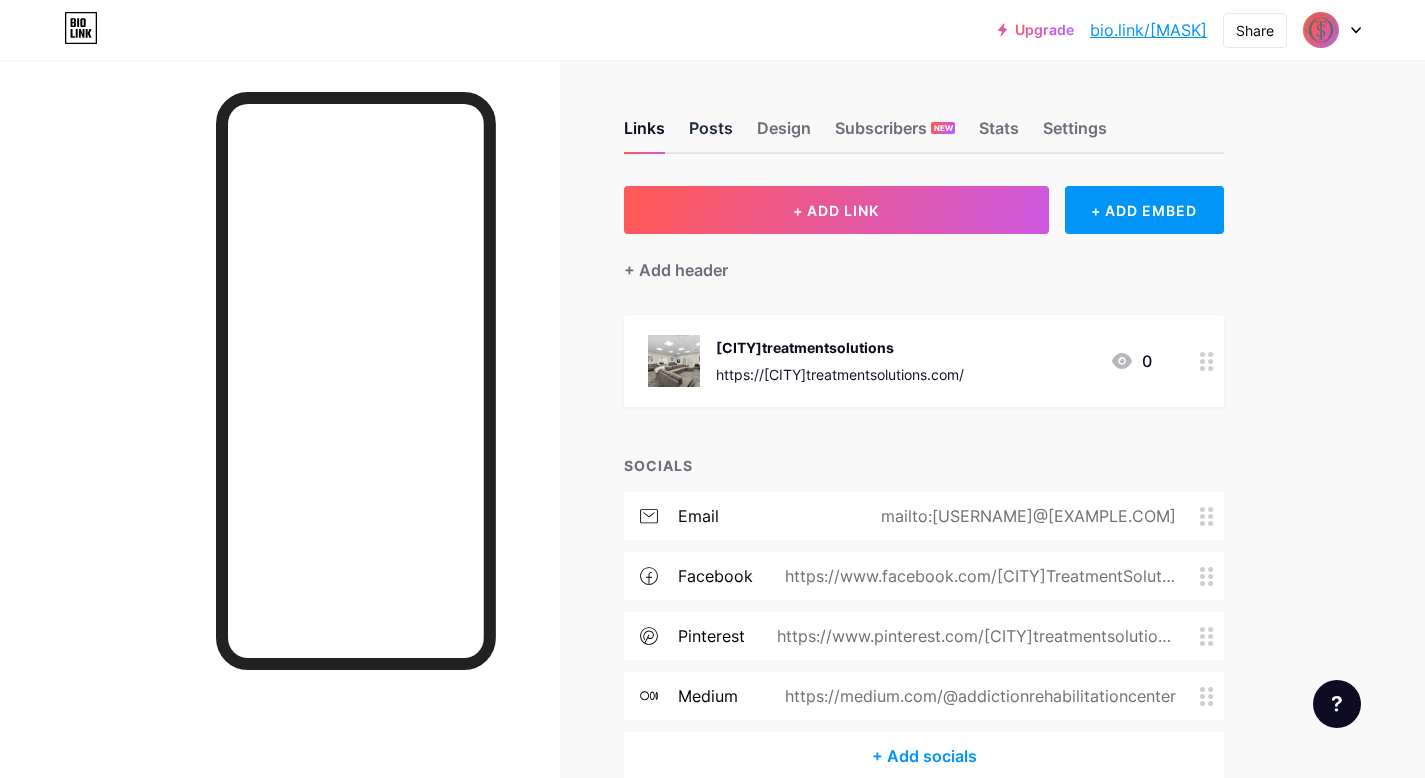 click on "Posts" at bounding box center [711, 134] 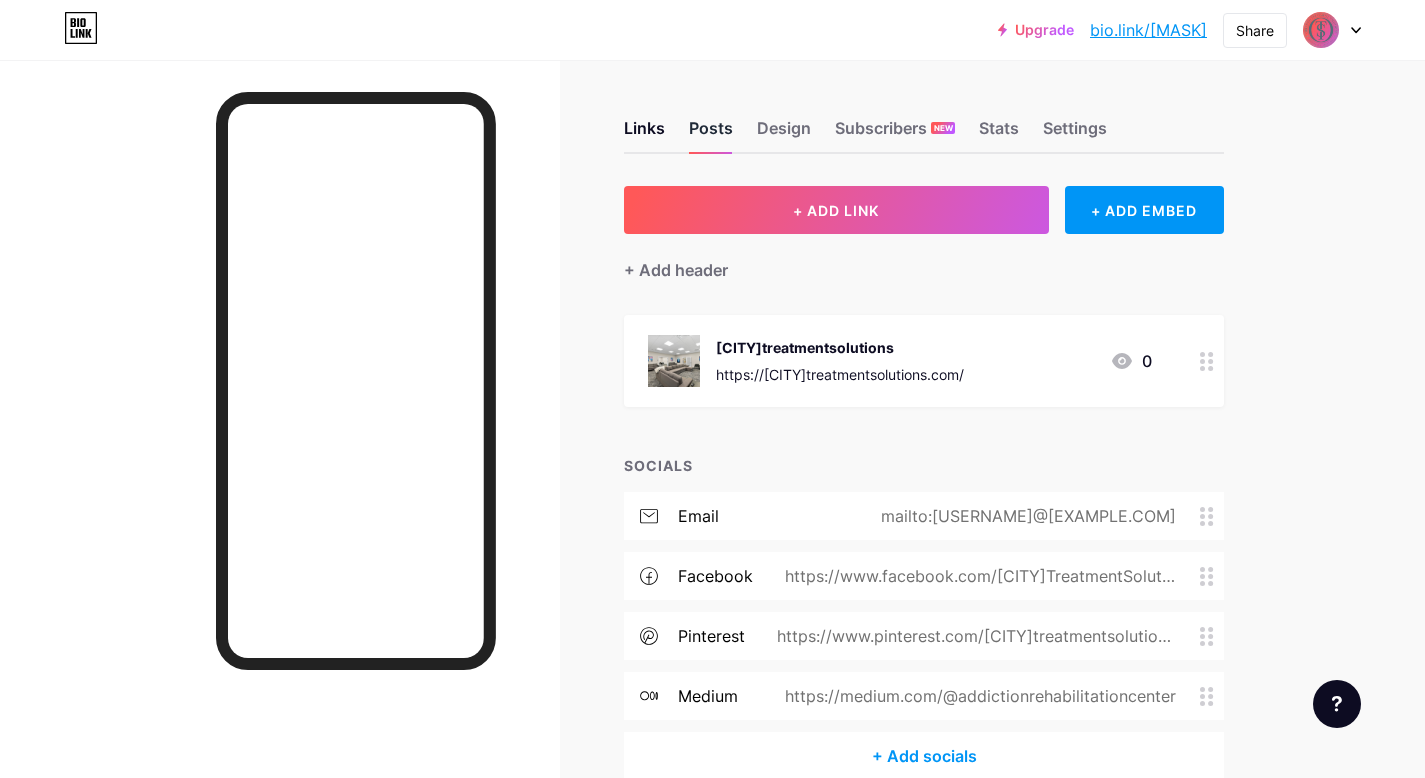 scroll, scrollTop: 0, scrollLeft: 0, axis: both 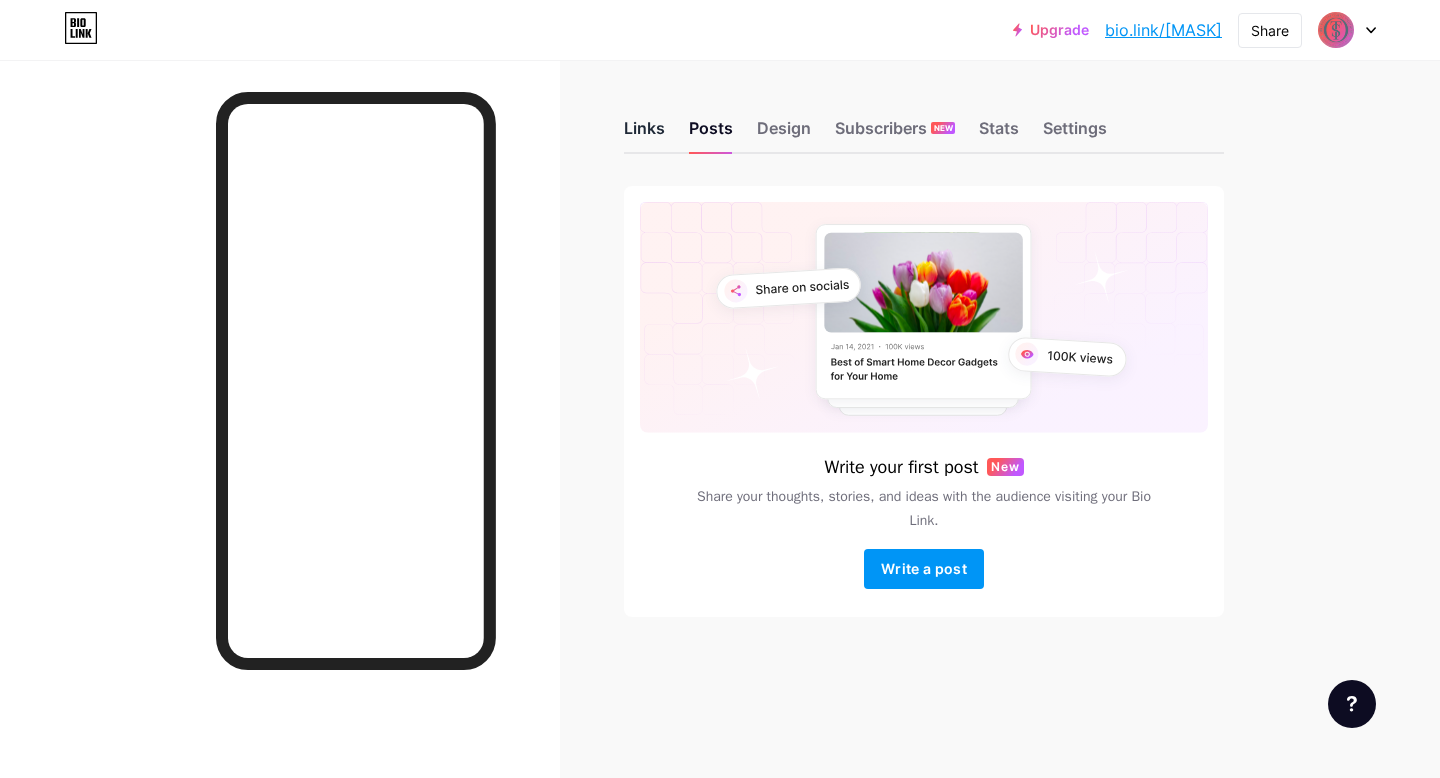 click on "Links" at bounding box center [644, 134] 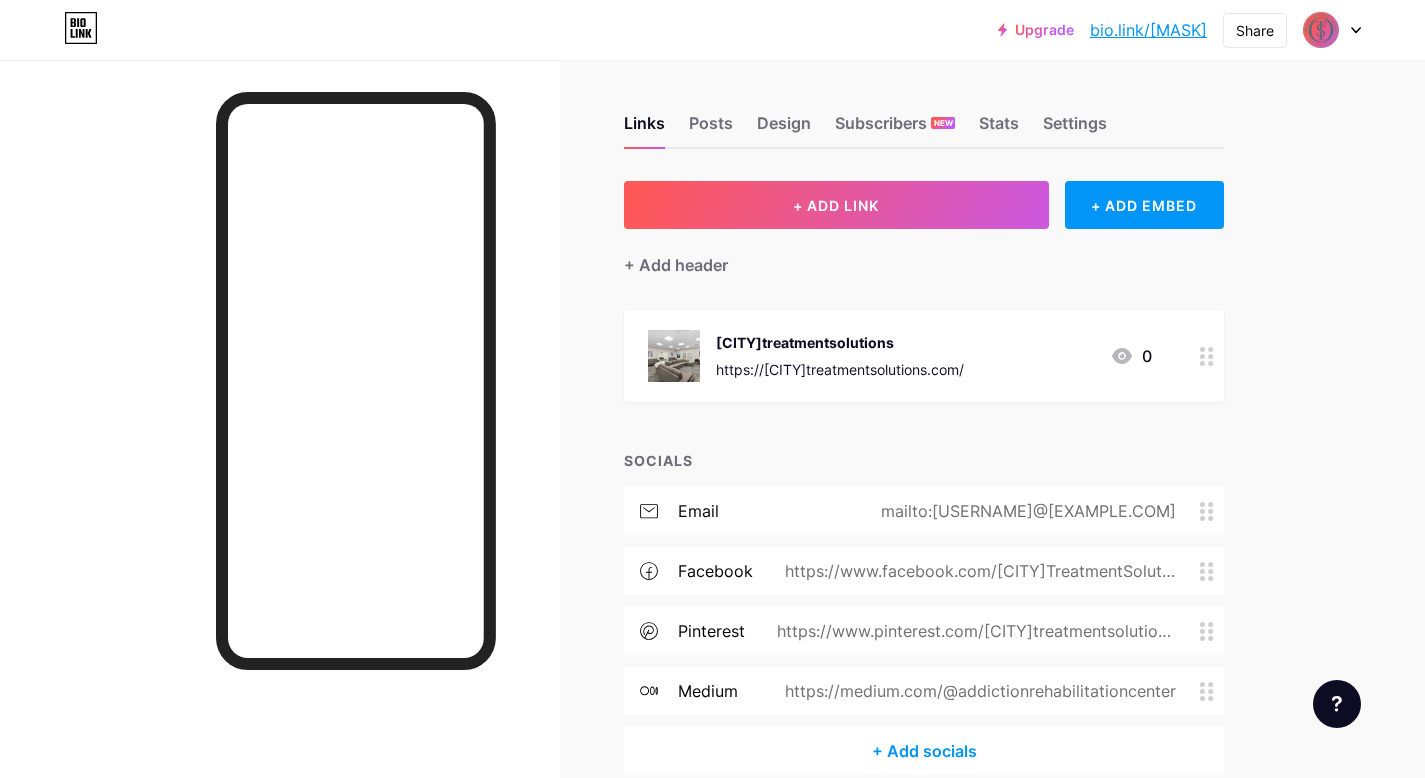 scroll, scrollTop: 0, scrollLeft: 0, axis: both 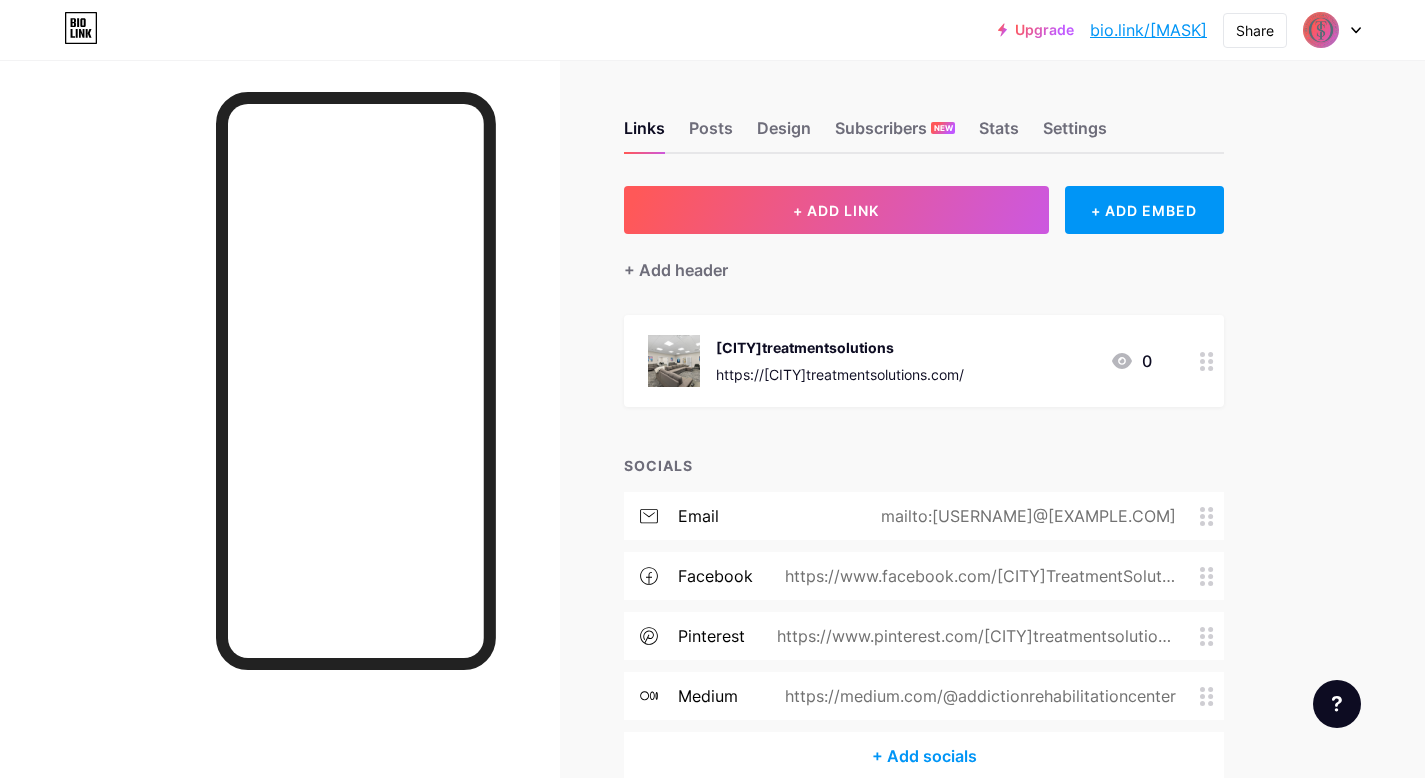click on "Upgrade   bio.link/drugre...   bio.link/drugrehabcenter   Share               Switch accounts     Orlando Treatment Solutions   bio.link/drugrehabcenter       + Add a new page        Account settings   Logout" at bounding box center (712, 30) 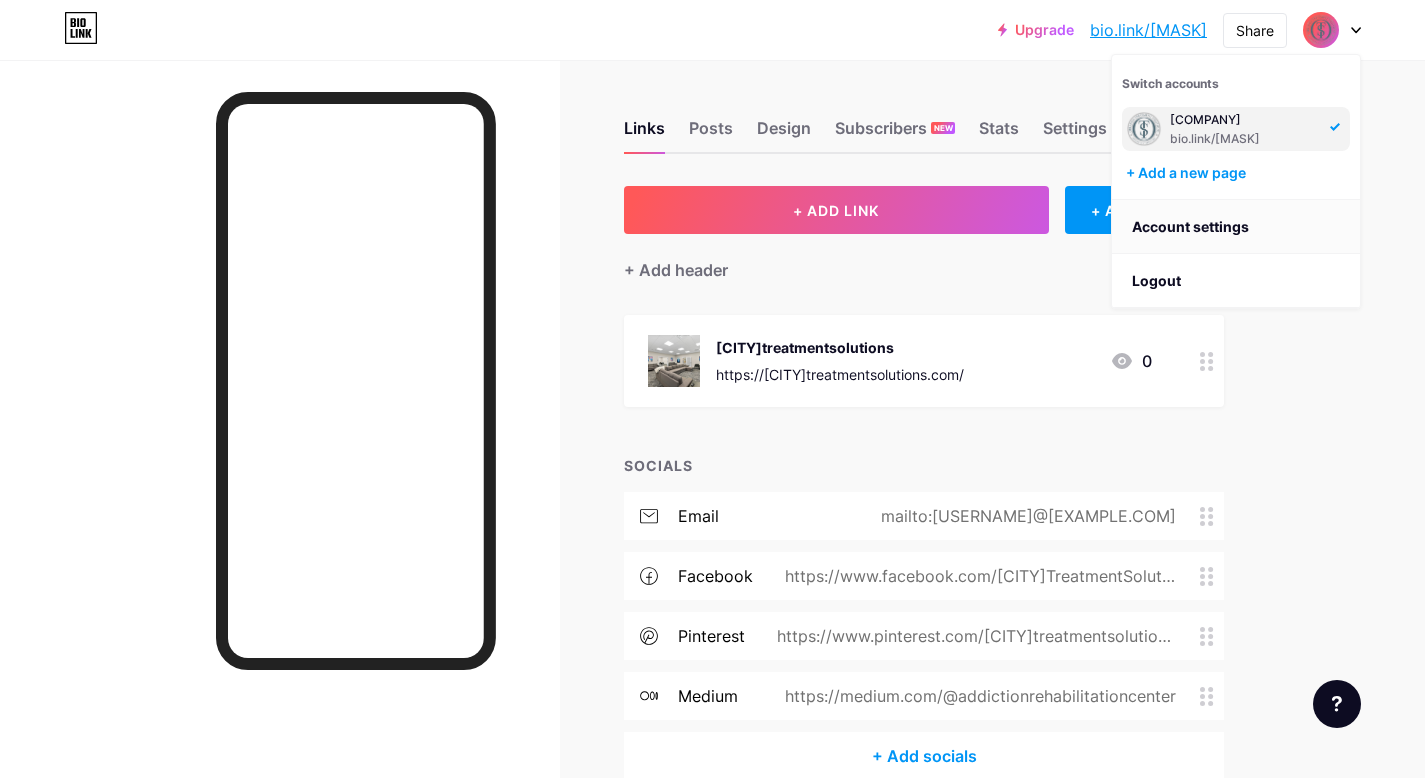 click on "Account settings" at bounding box center [1236, 227] 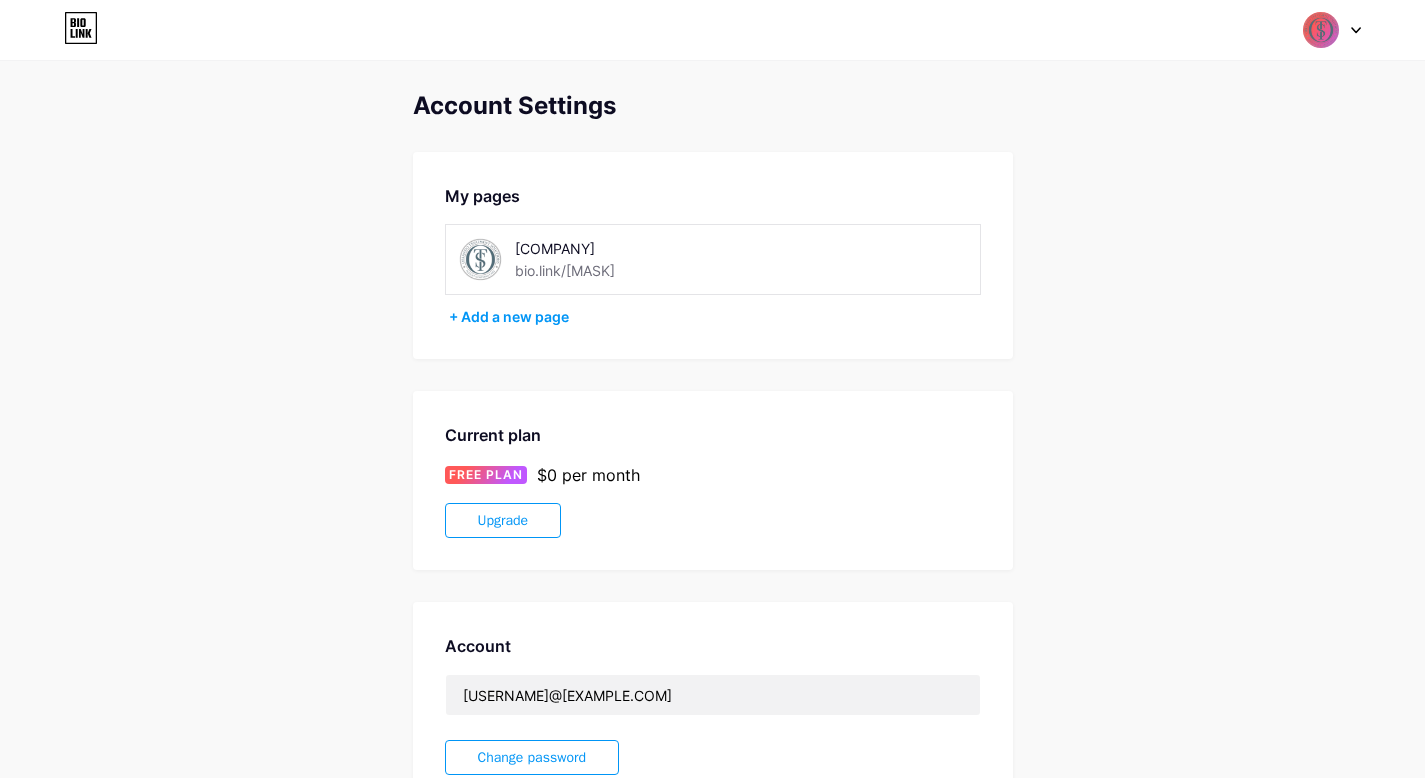 click at bounding box center (480, 259) 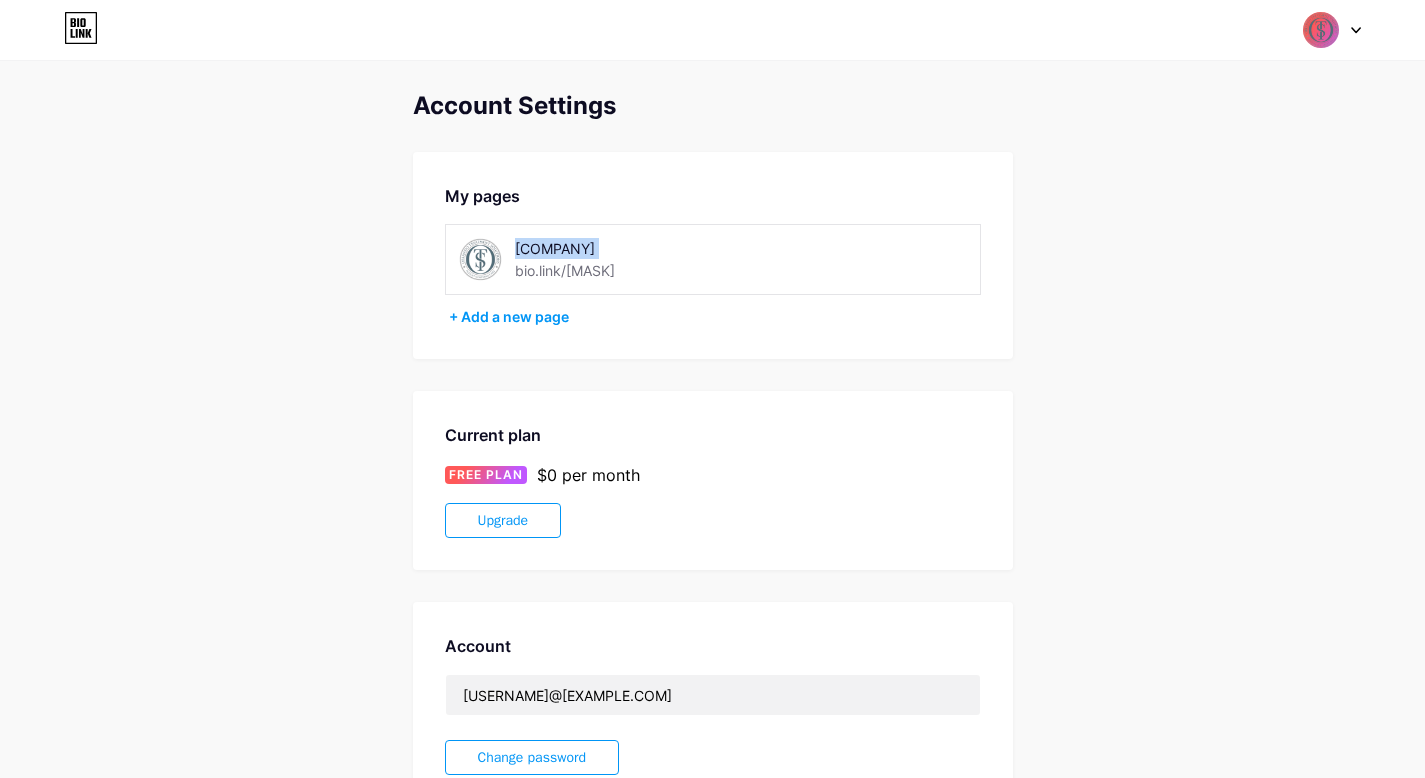 click on "[NAME] [NAME]" at bounding box center (605, 248) 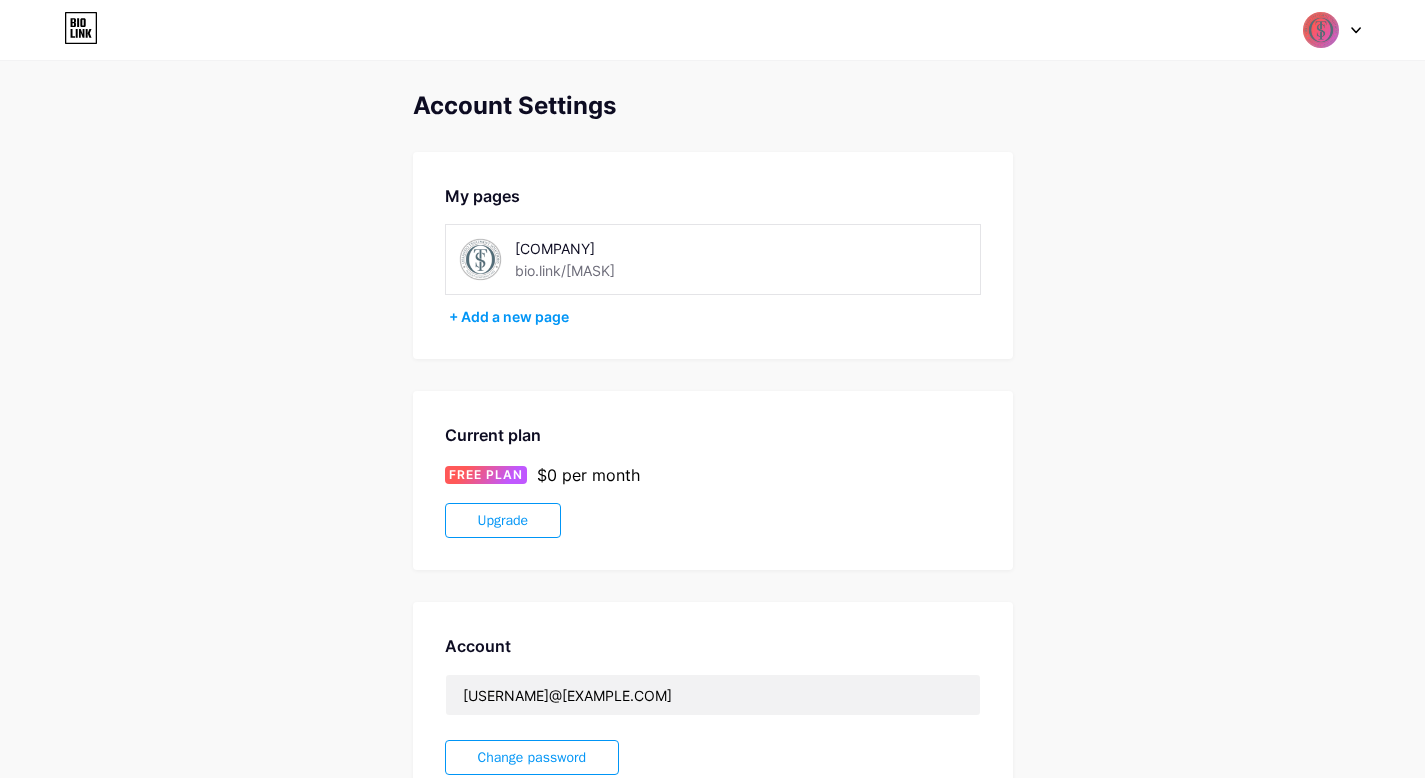 click on "bio.link/[NAME]" at bounding box center (565, 270) 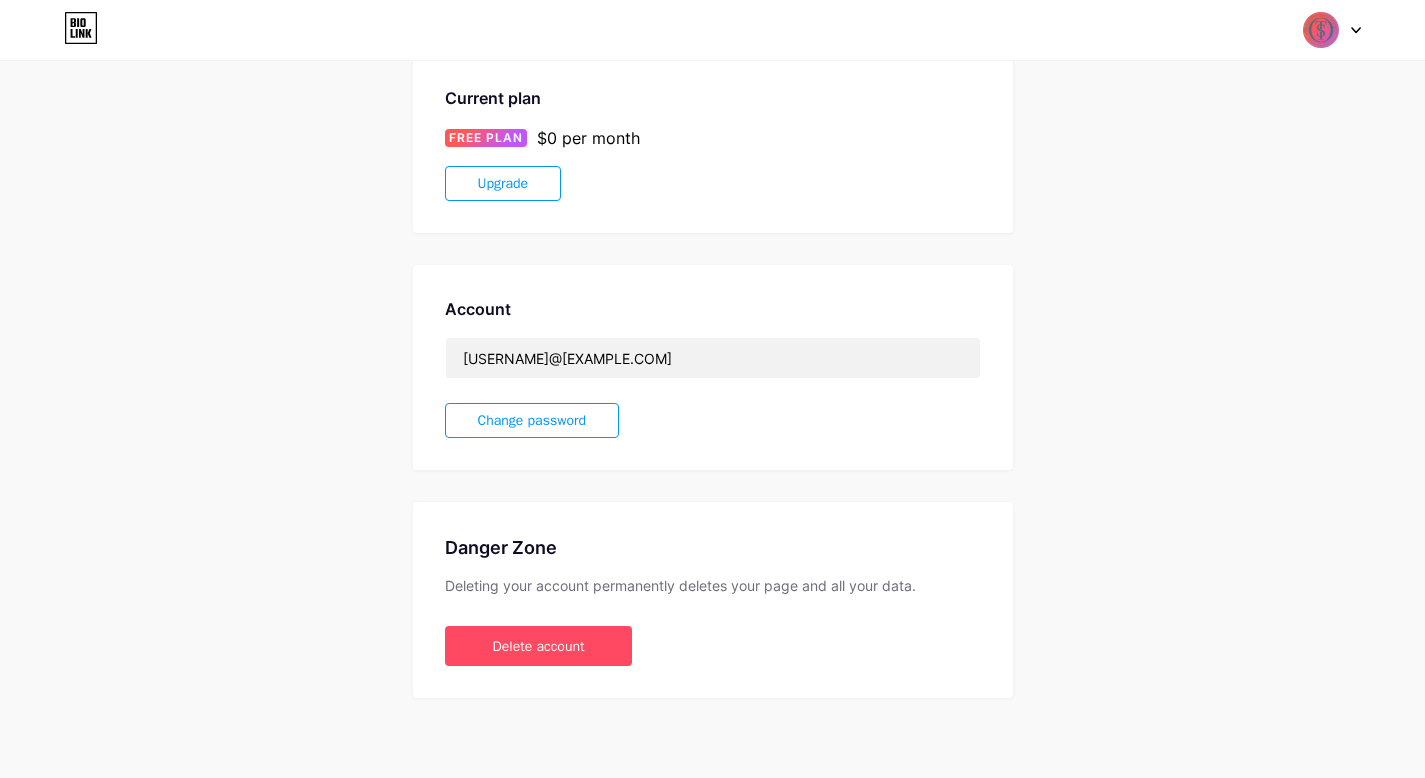 scroll, scrollTop: 0, scrollLeft: 0, axis: both 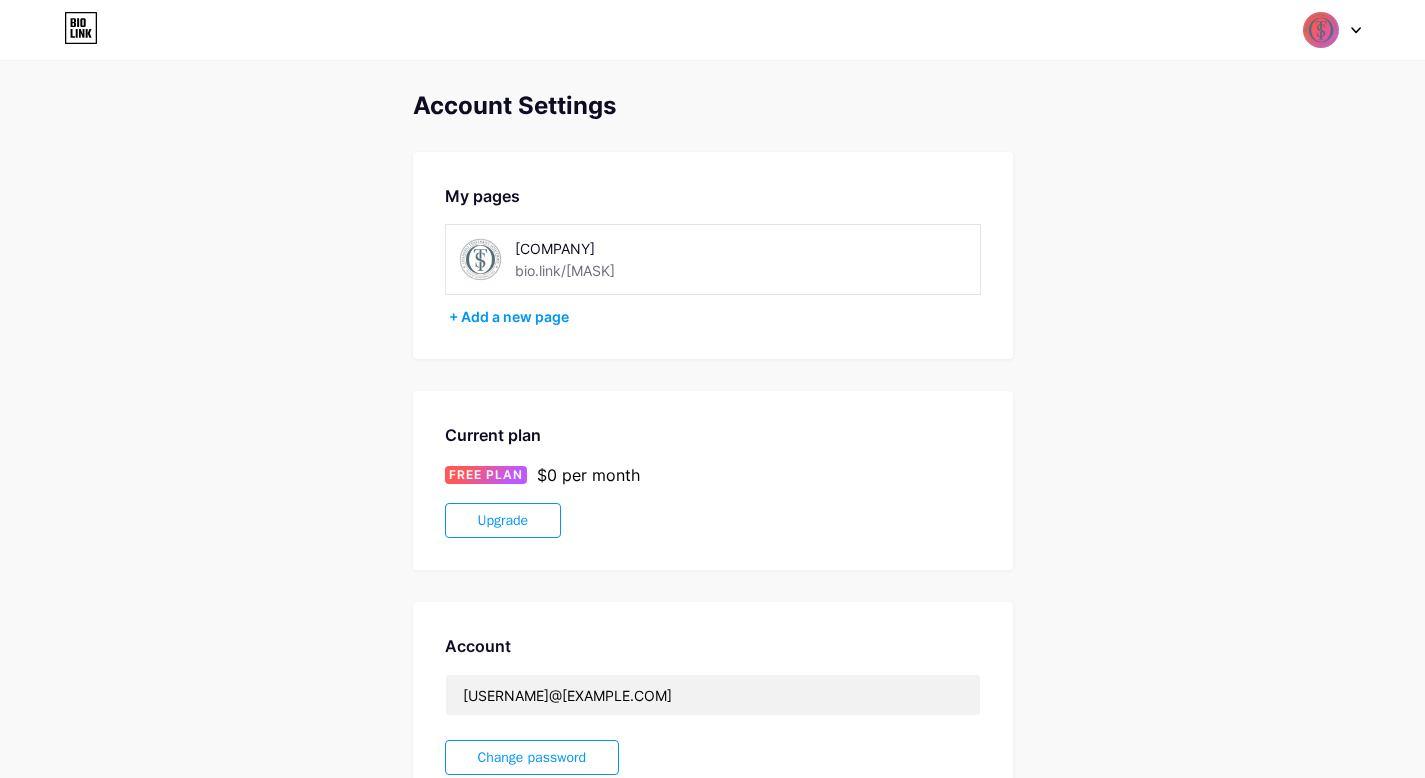 click 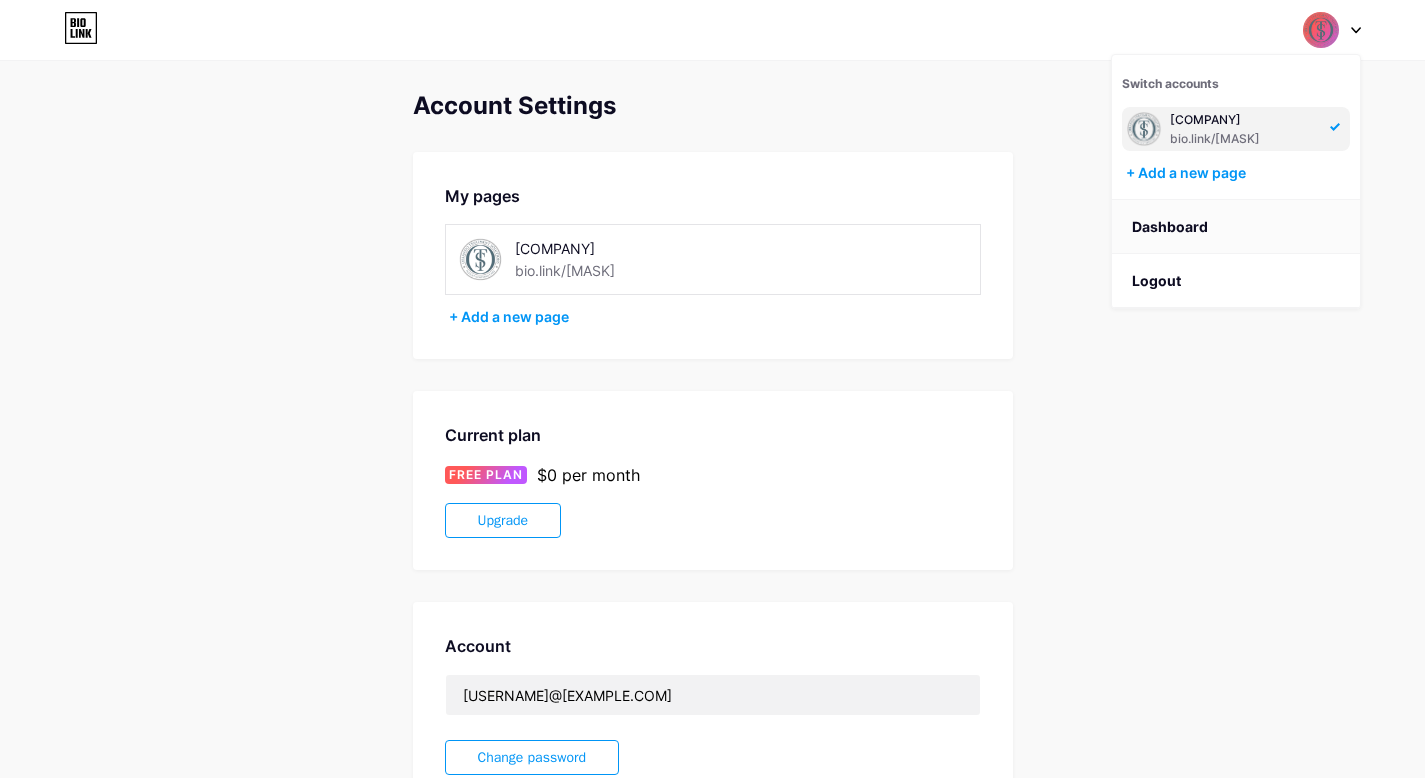 click on "Dashboard" at bounding box center [1236, 227] 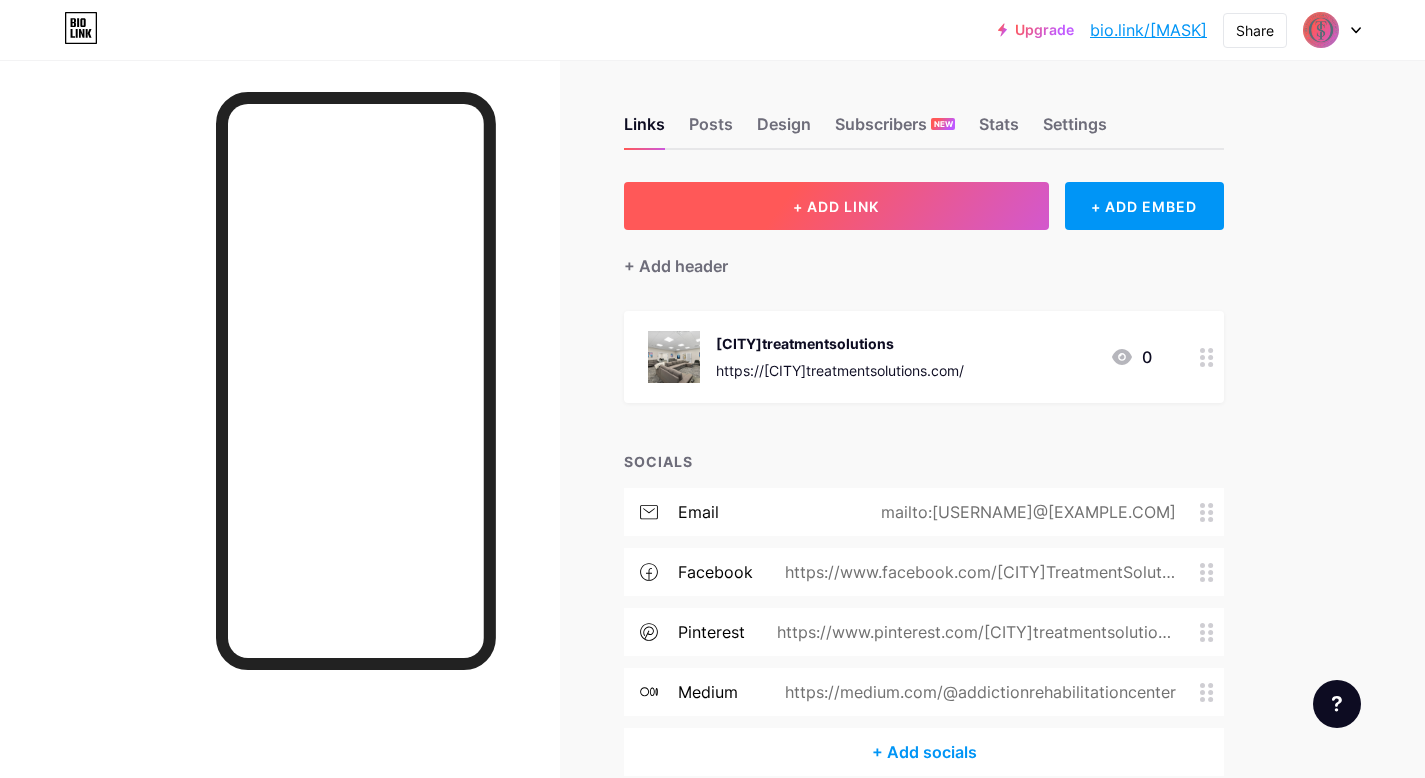 scroll, scrollTop: 0, scrollLeft: 0, axis: both 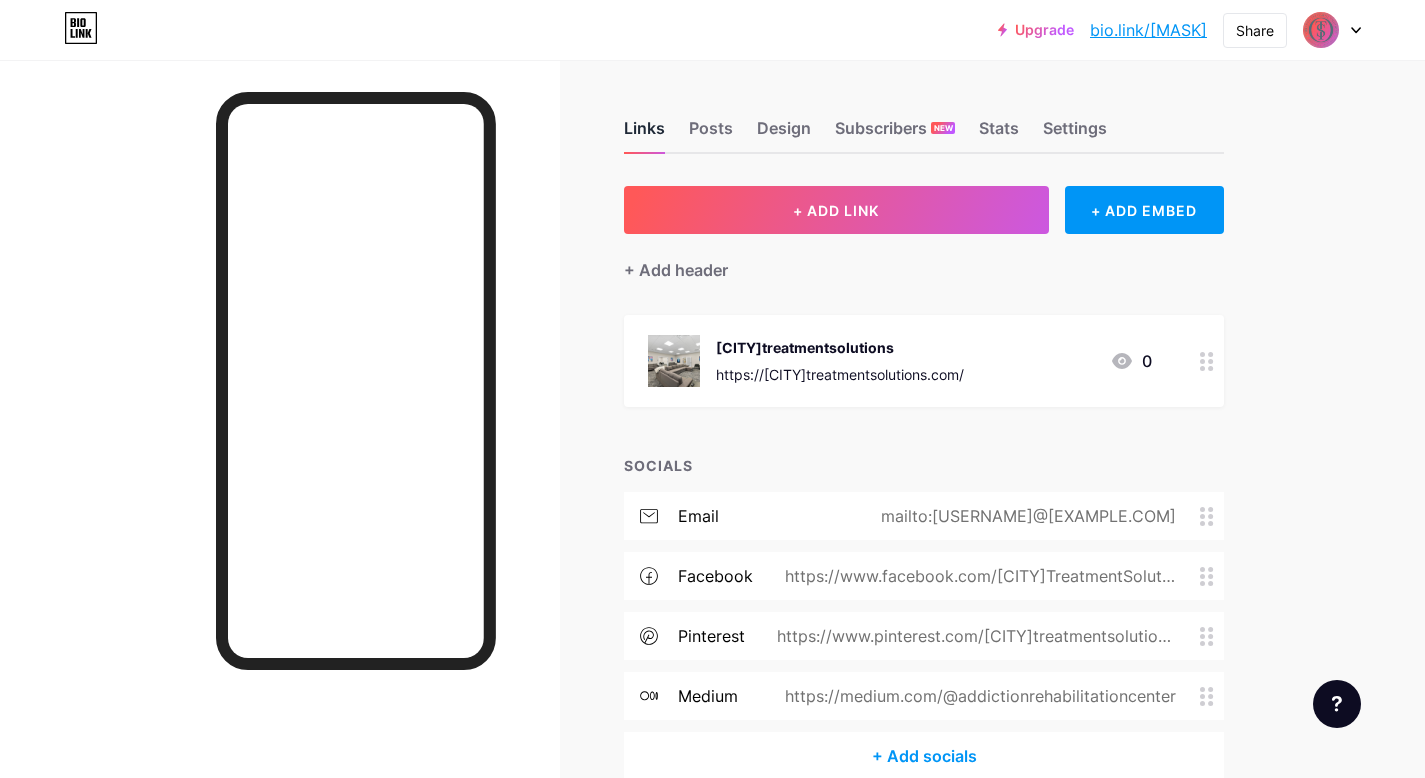click on "Links" at bounding box center [644, 134] 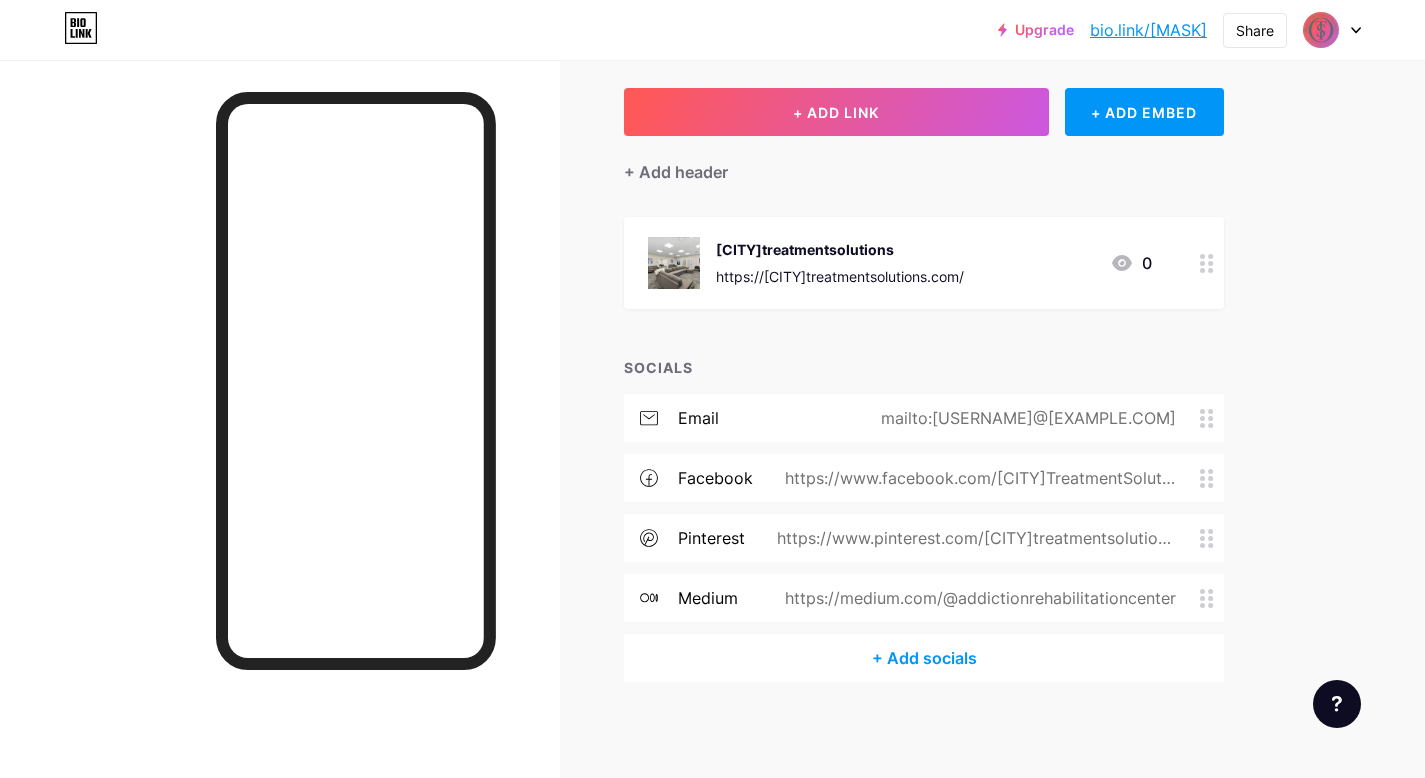 scroll, scrollTop: 101, scrollLeft: 0, axis: vertical 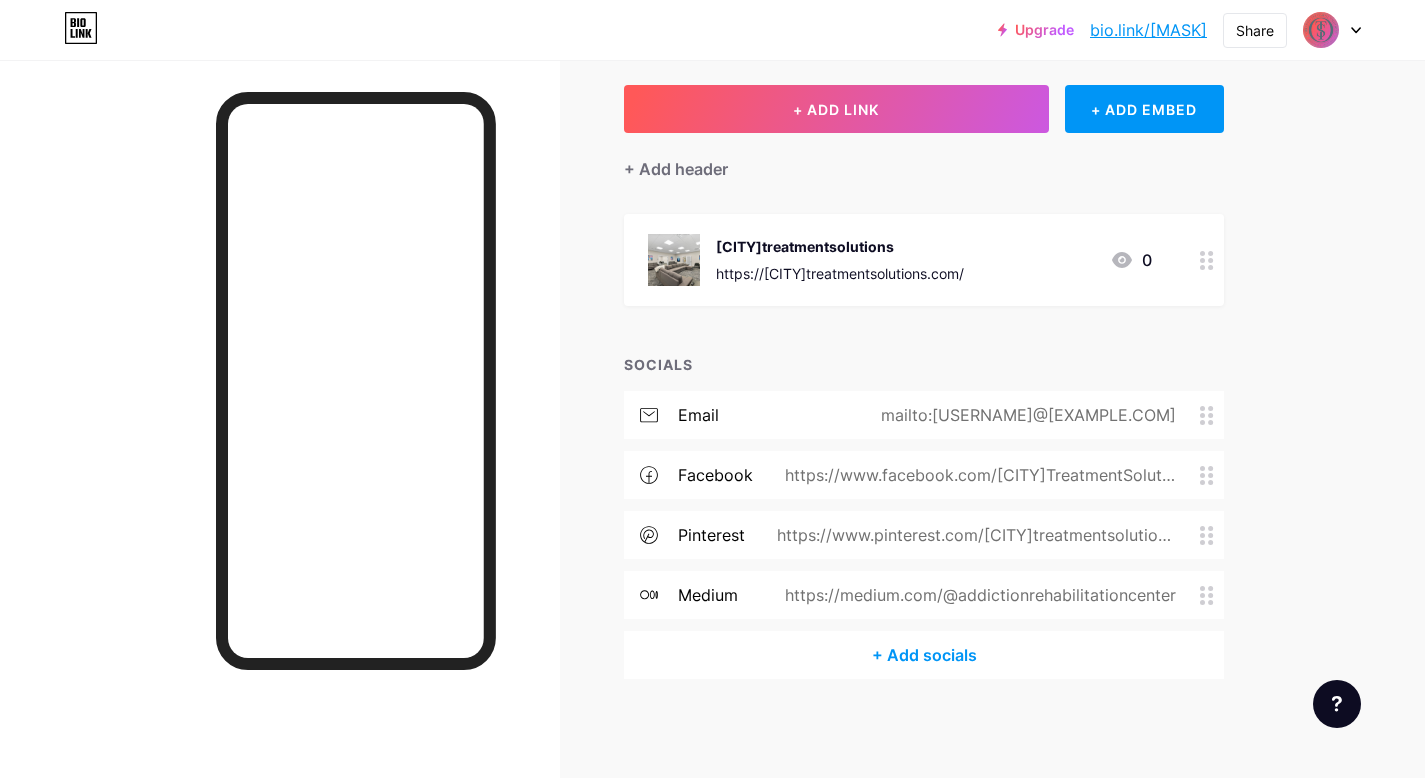 click on "[NAME]" at bounding box center [840, 246] 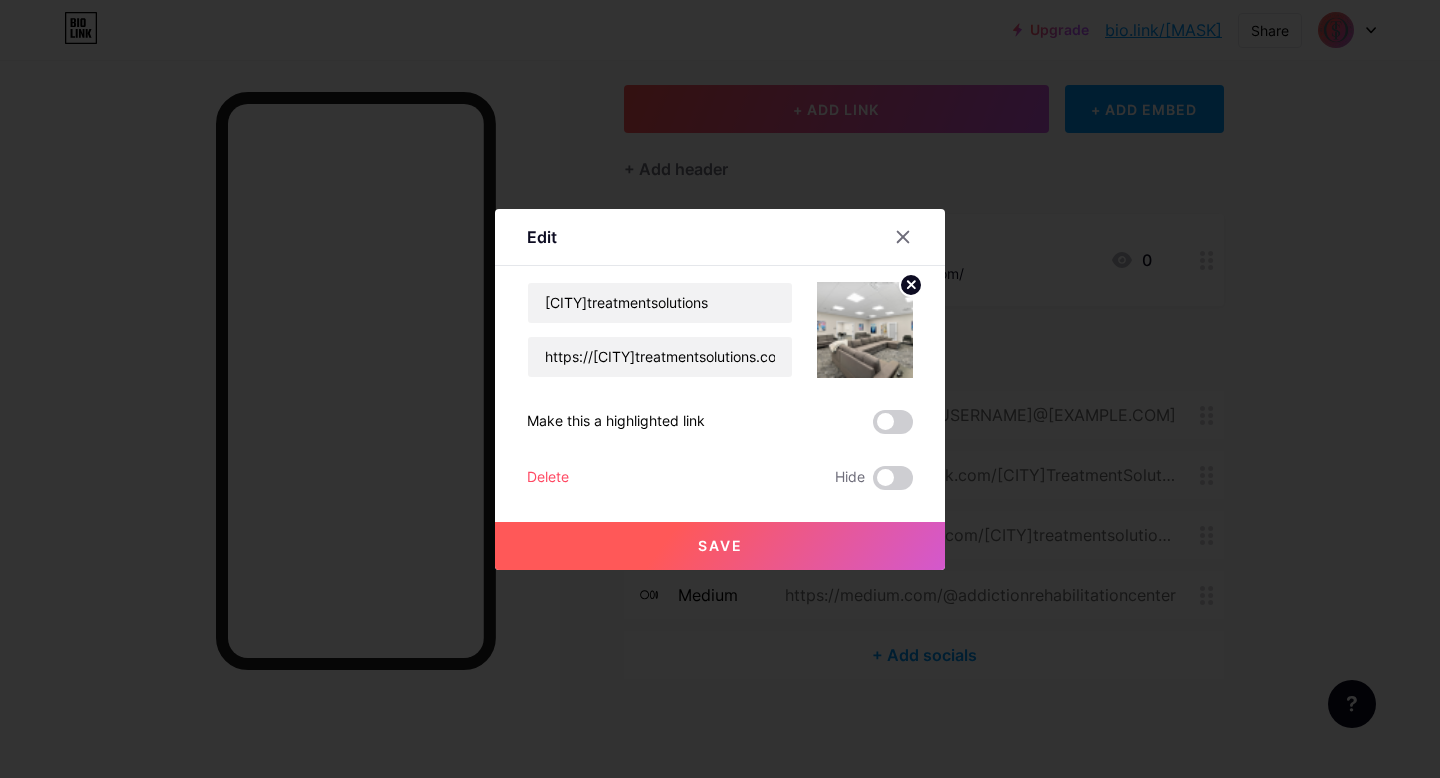 click on "Save" at bounding box center [720, 545] 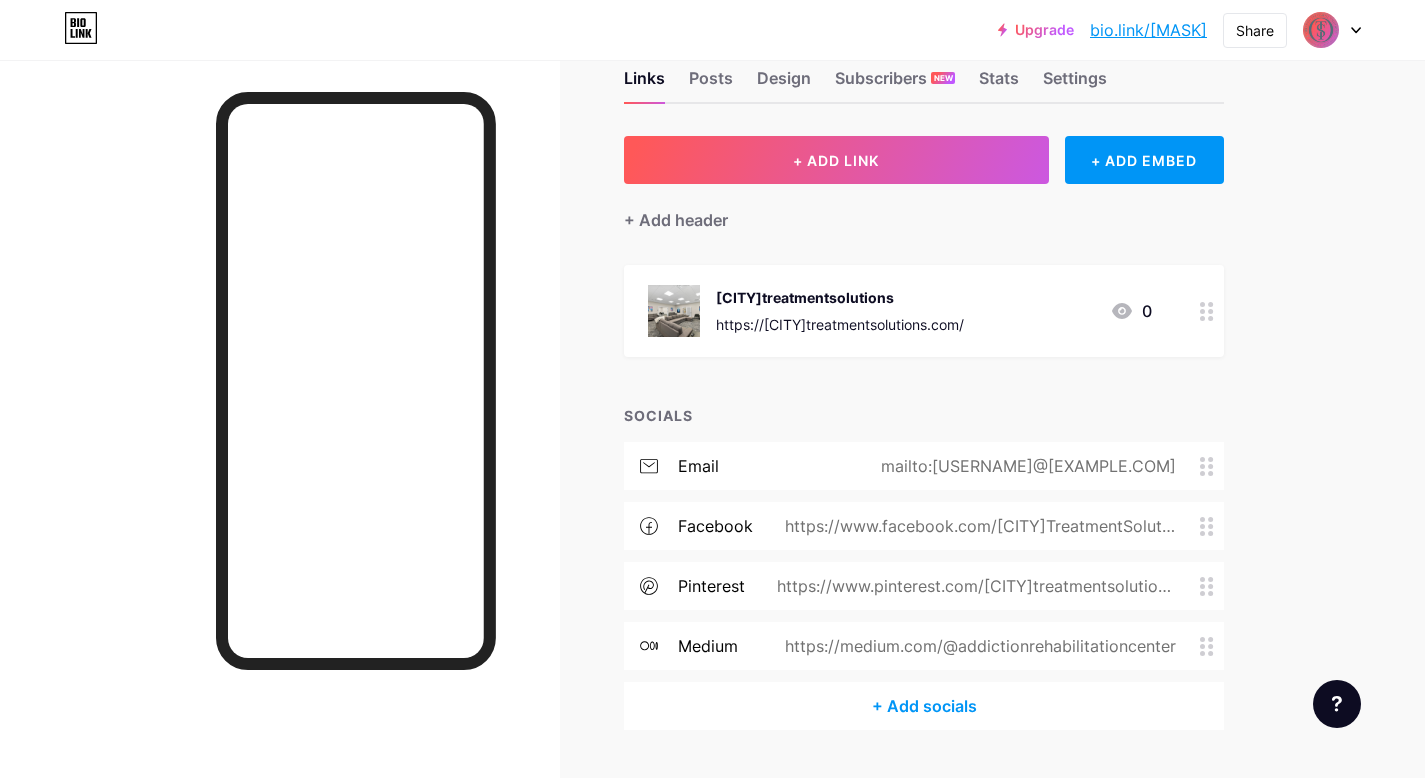 scroll, scrollTop: 0, scrollLeft: 0, axis: both 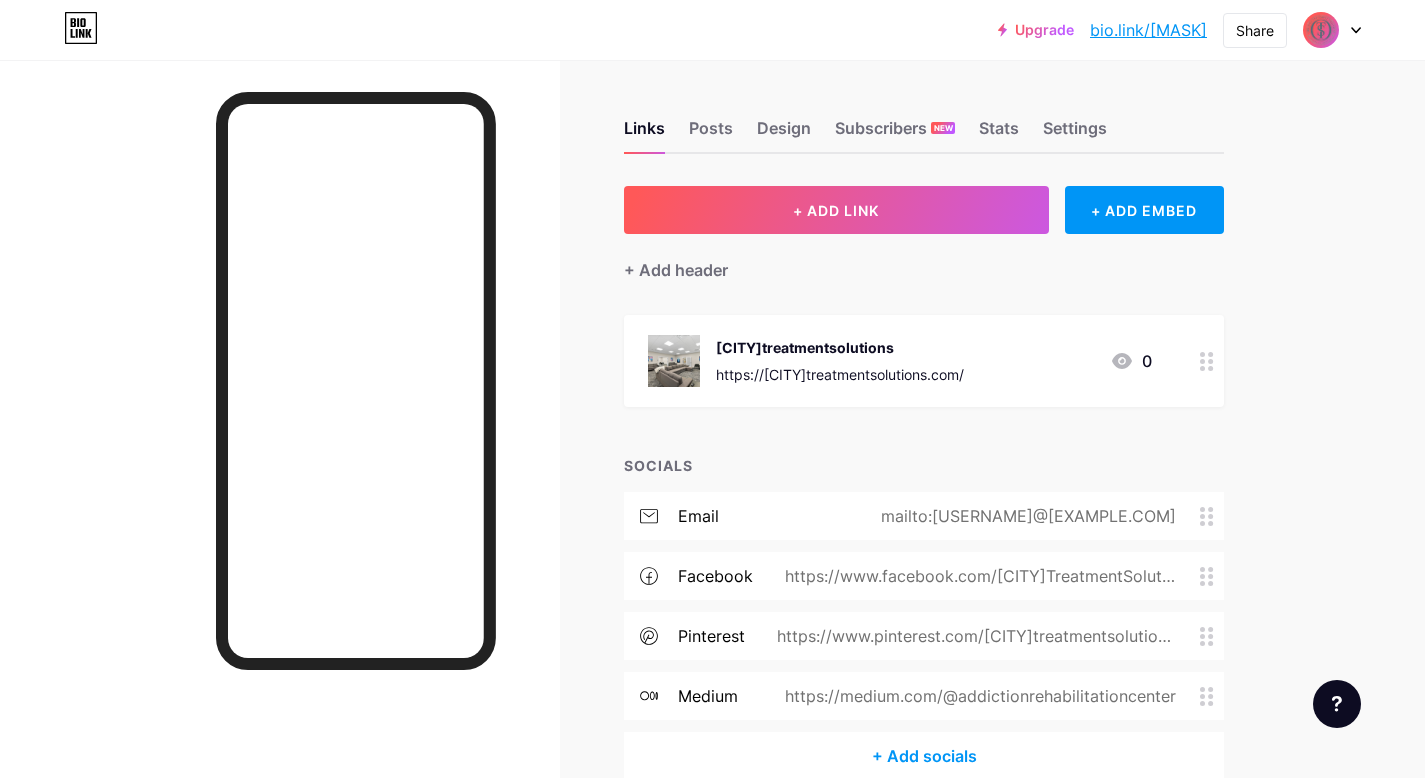 click at bounding box center [1321, 30] 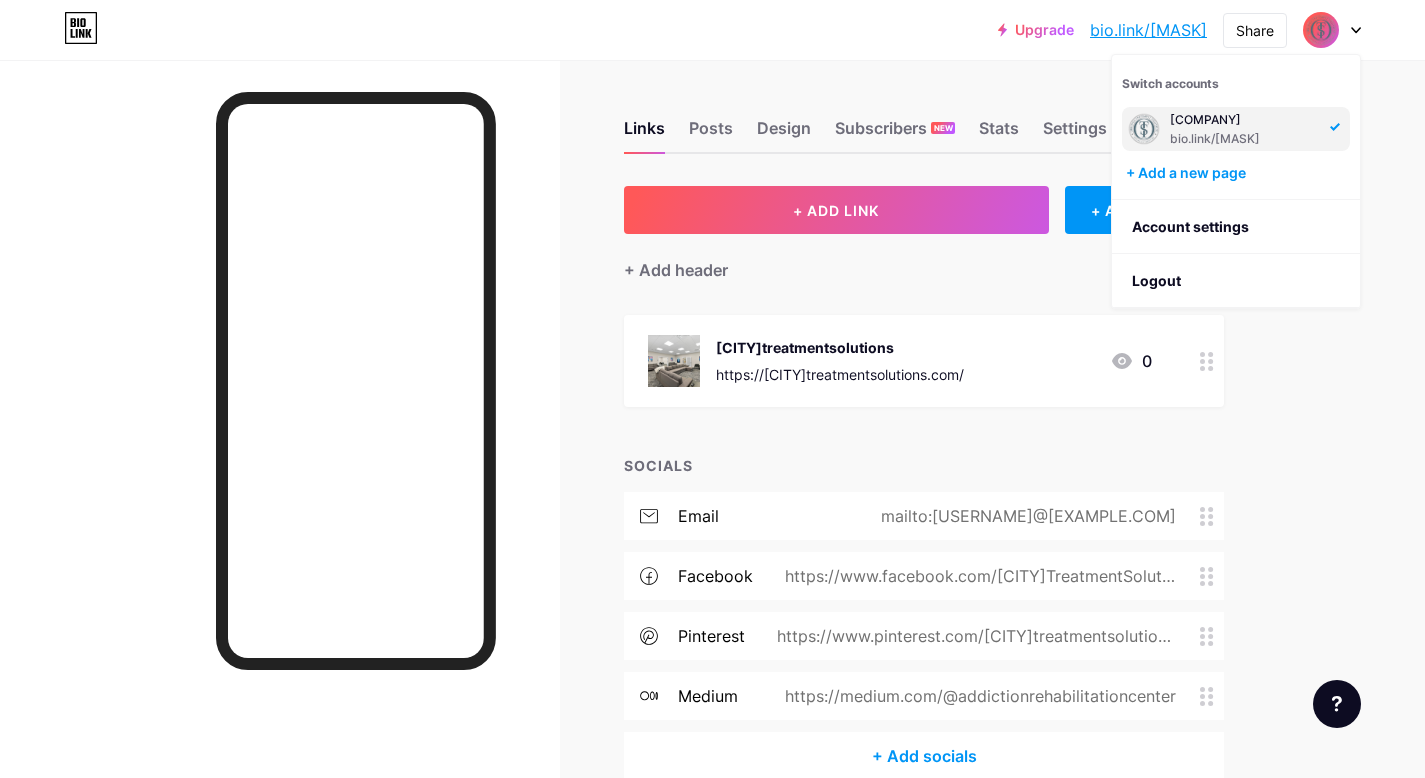 click at bounding box center [1144, 129] 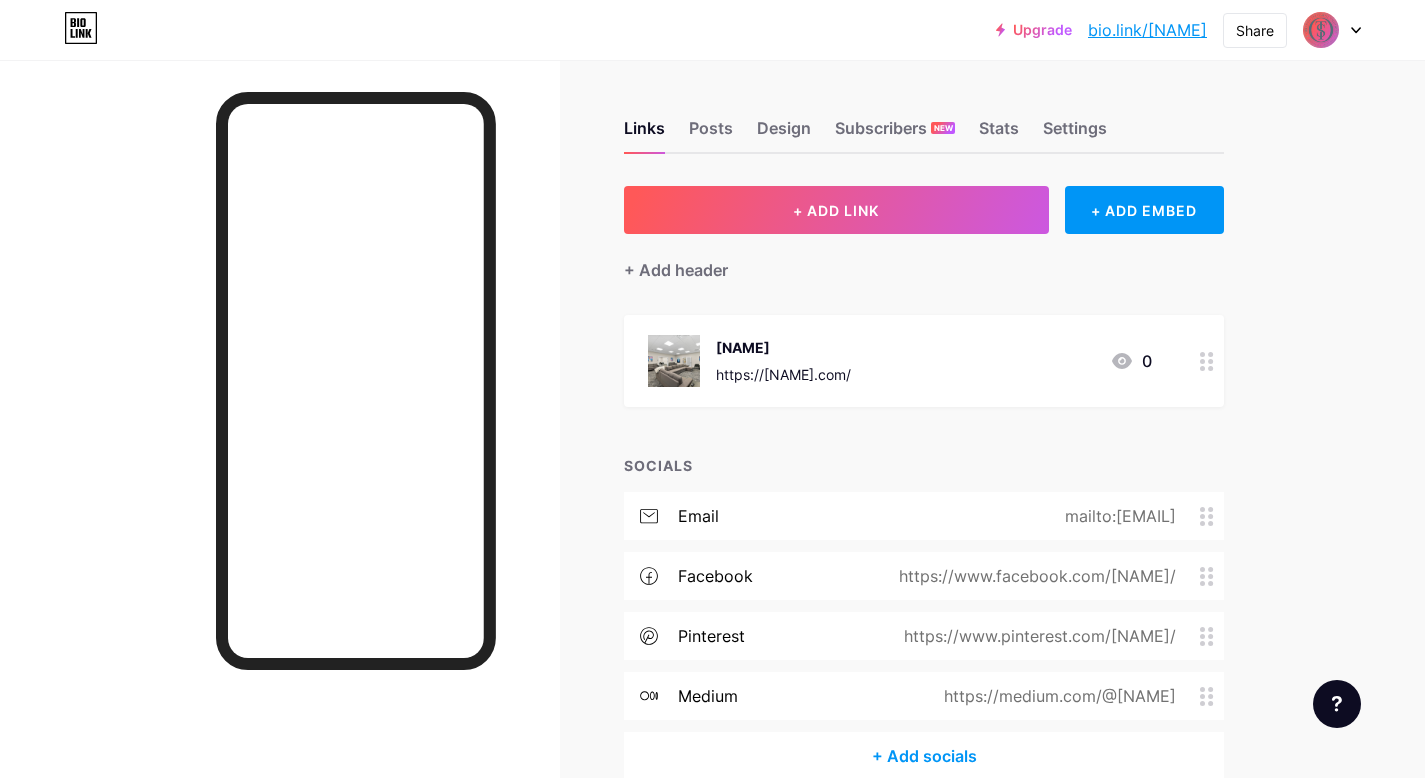scroll, scrollTop: 0, scrollLeft: 0, axis: both 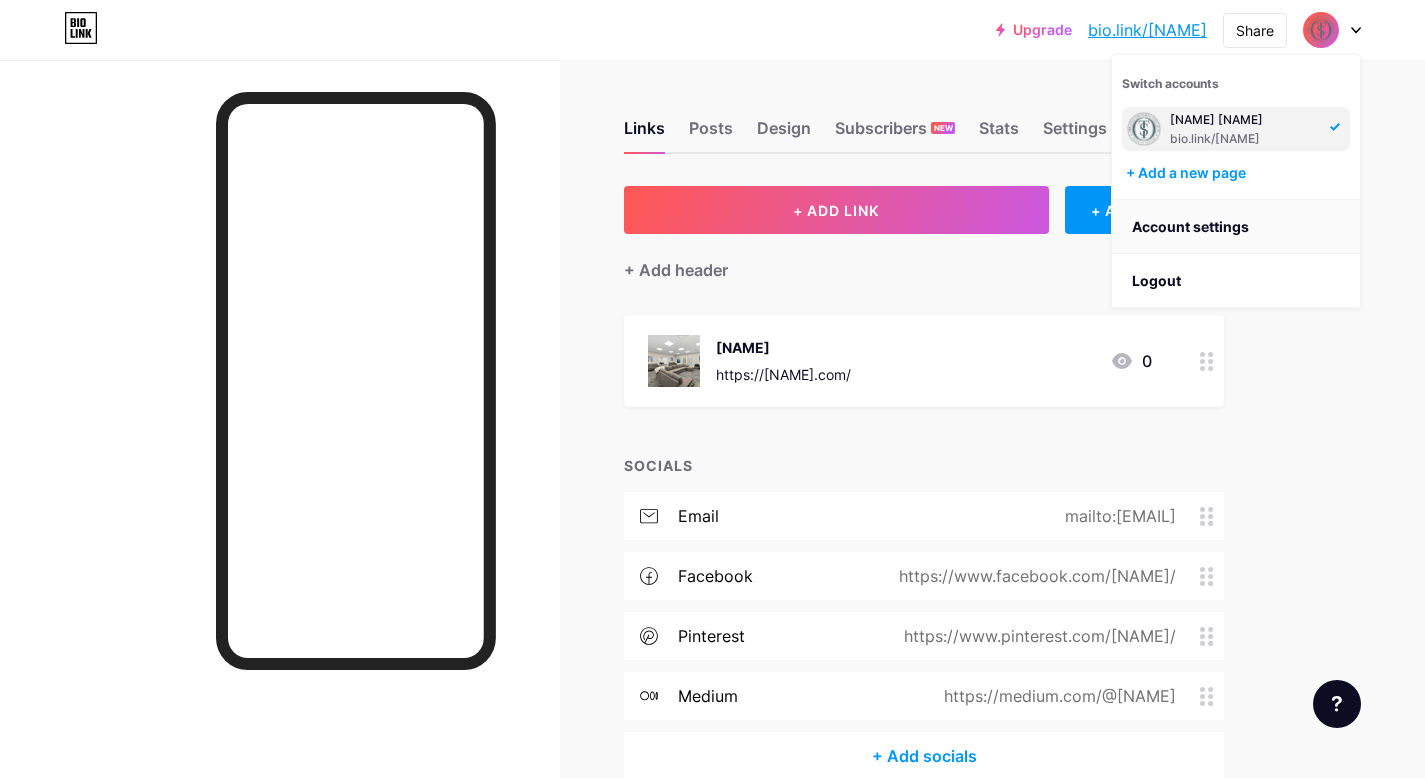 click on "Account settings" at bounding box center (1236, 227) 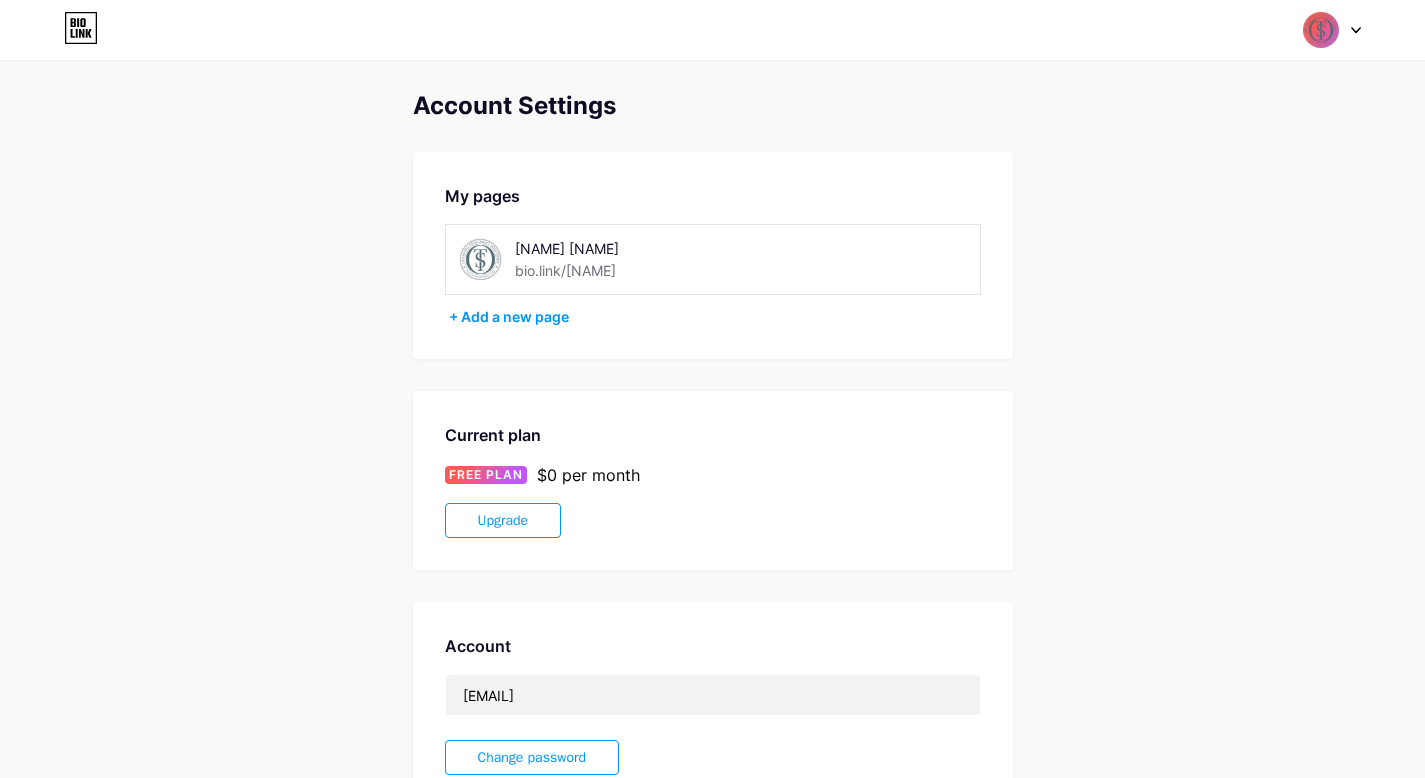 click on "[NAME] [NAME]" at bounding box center [617, 248] 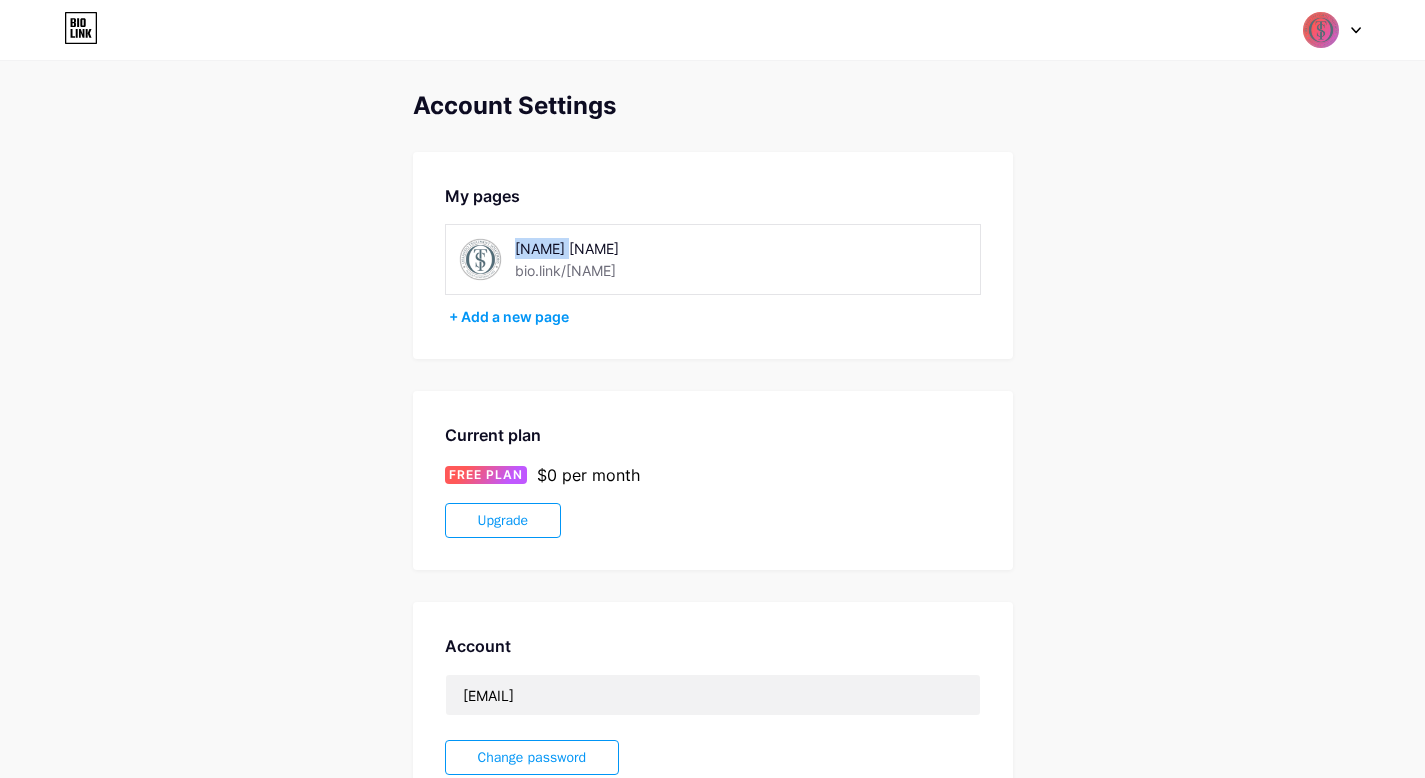 click at bounding box center (480, 259) 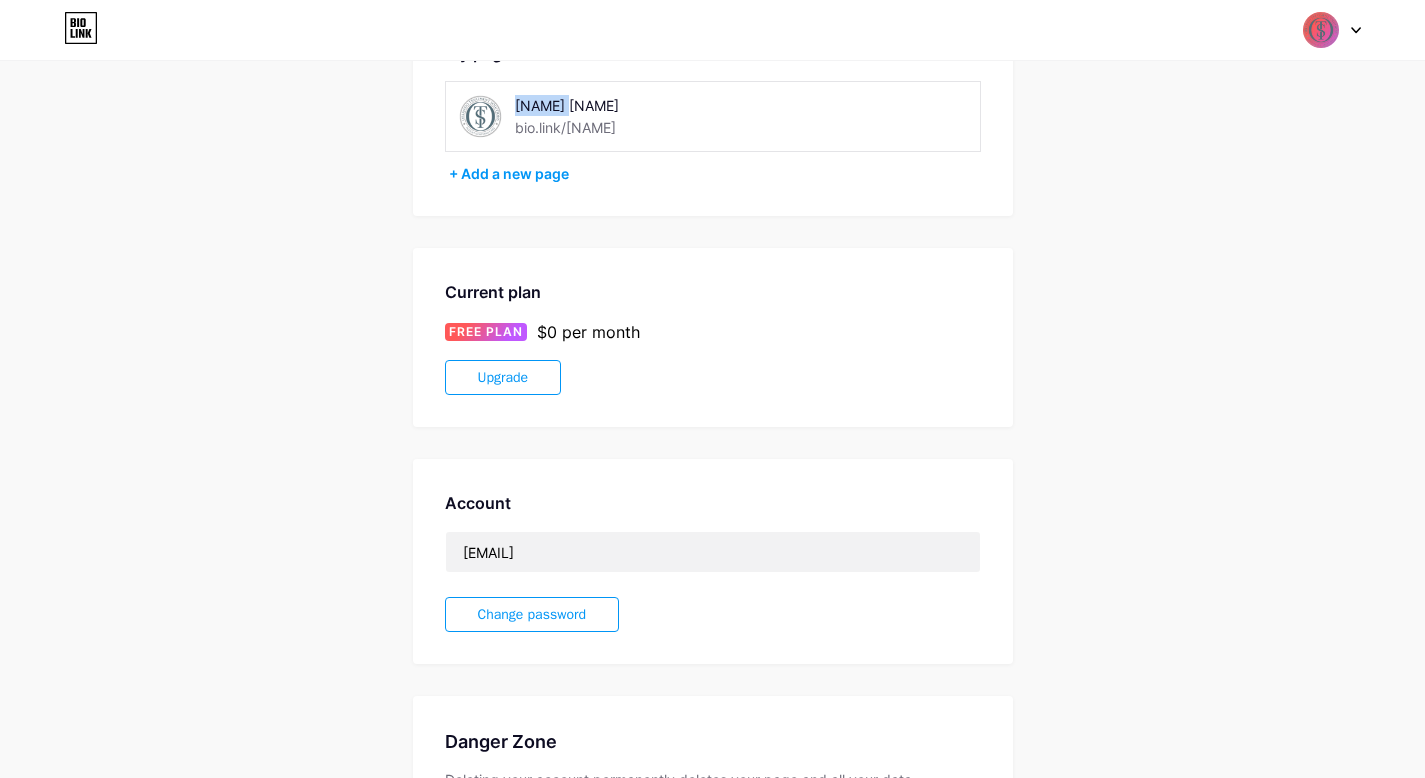 scroll, scrollTop: 144, scrollLeft: 0, axis: vertical 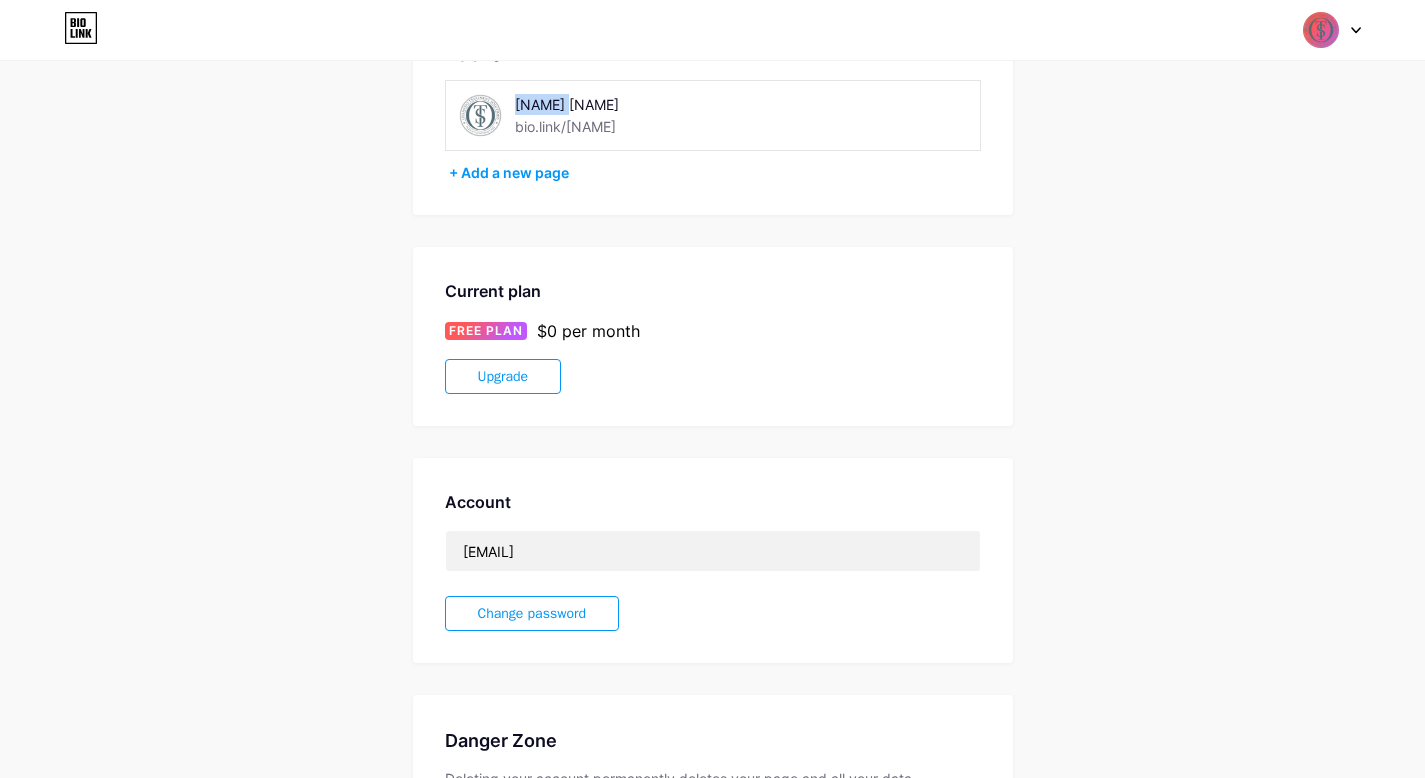 click at bounding box center [480, 115] 